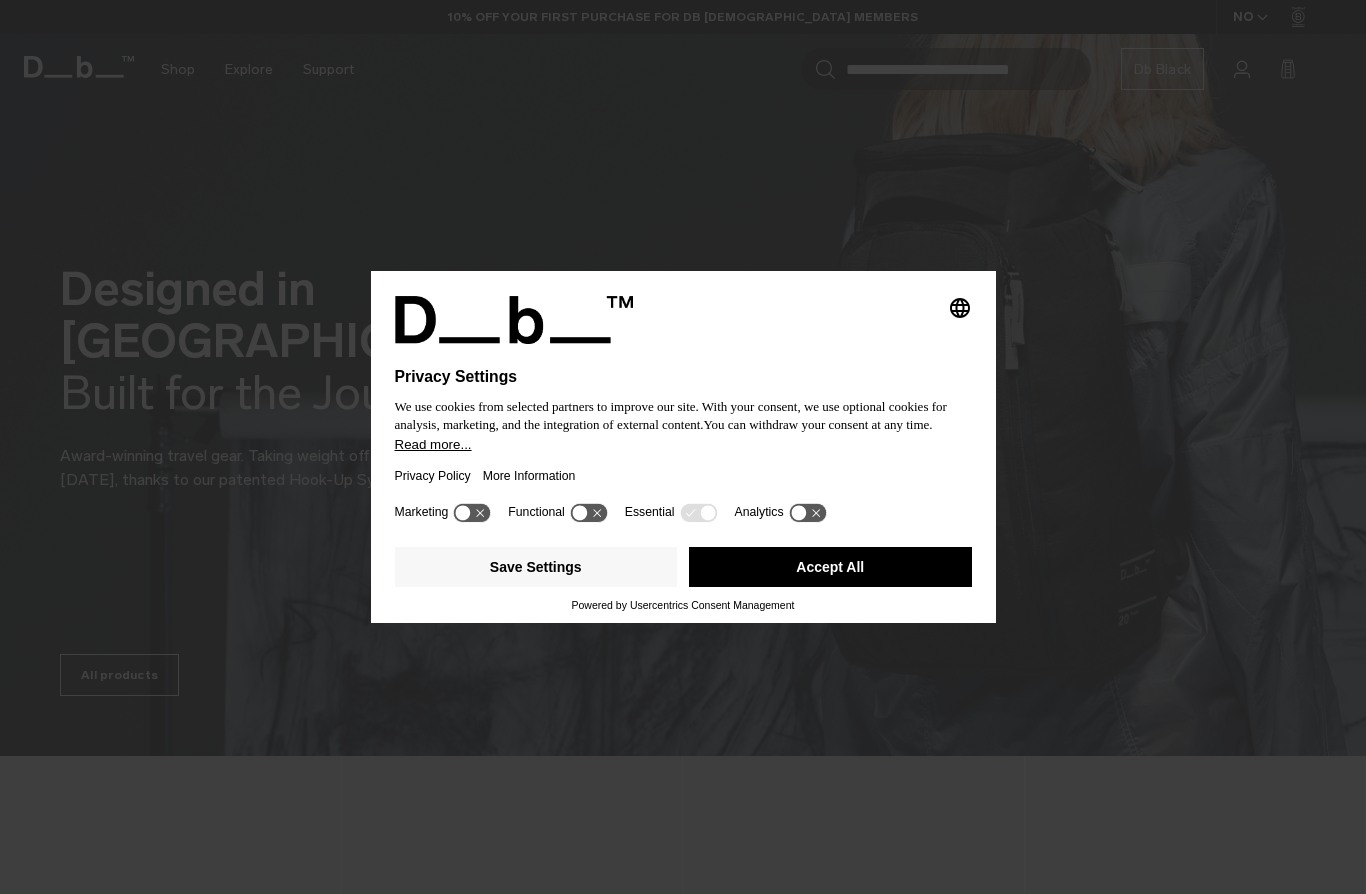 scroll, scrollTop: 0, scrollLeft: 0, axis: both 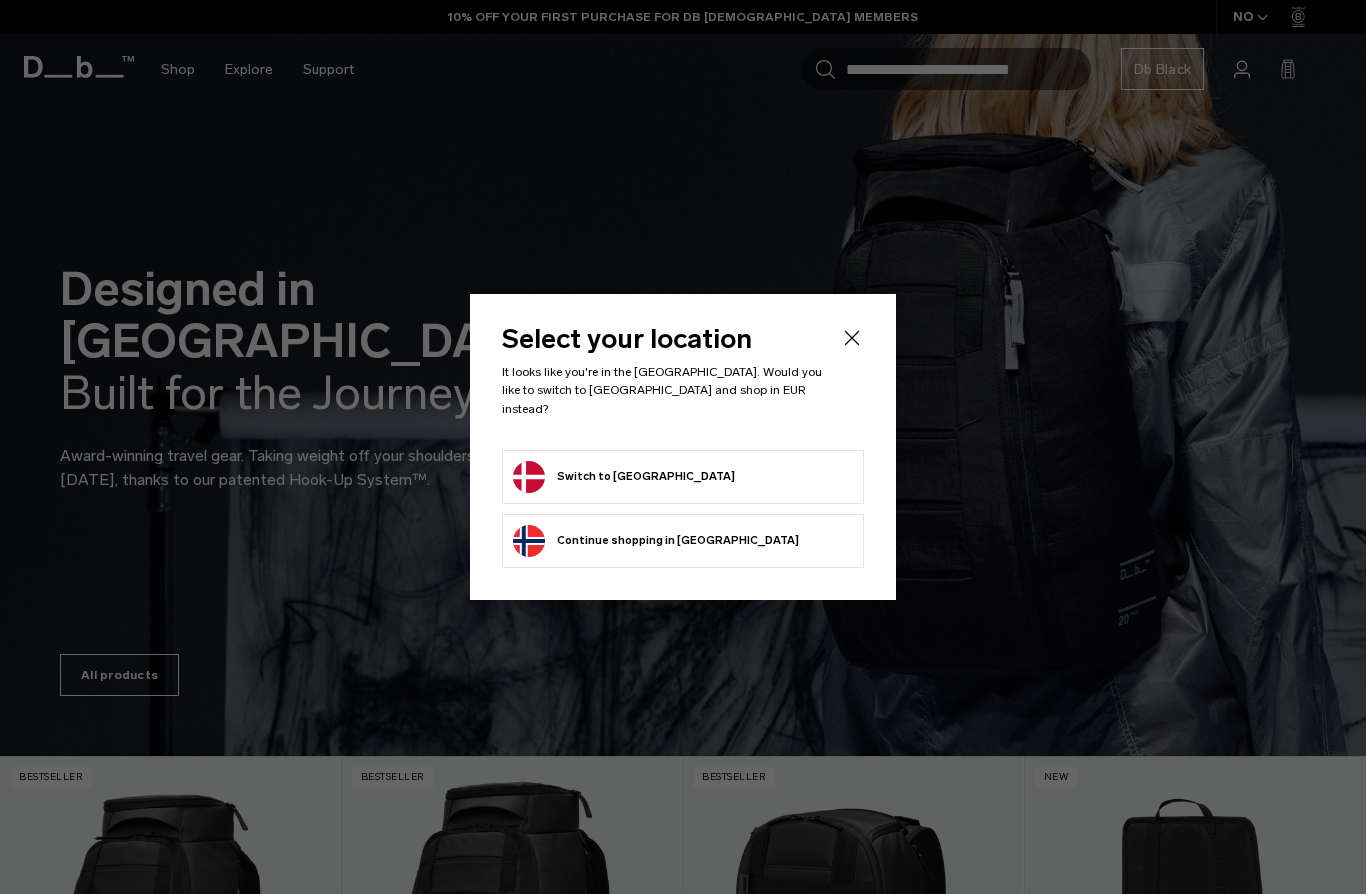 click on "Switch to Denmark" at bounding box center [624, 477] 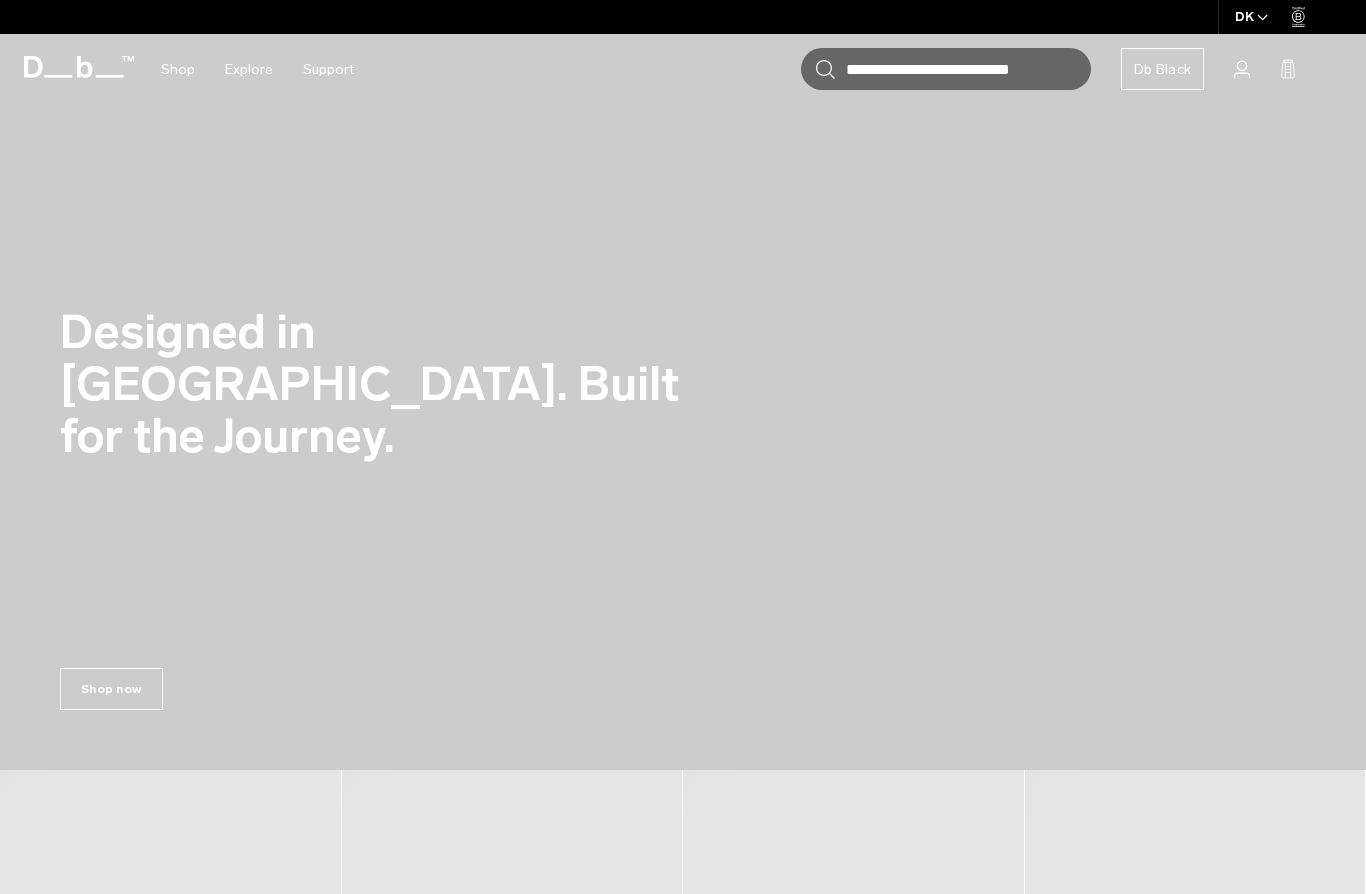 scroll, scrollTop: 0, scrollLeft: 0, axis: both 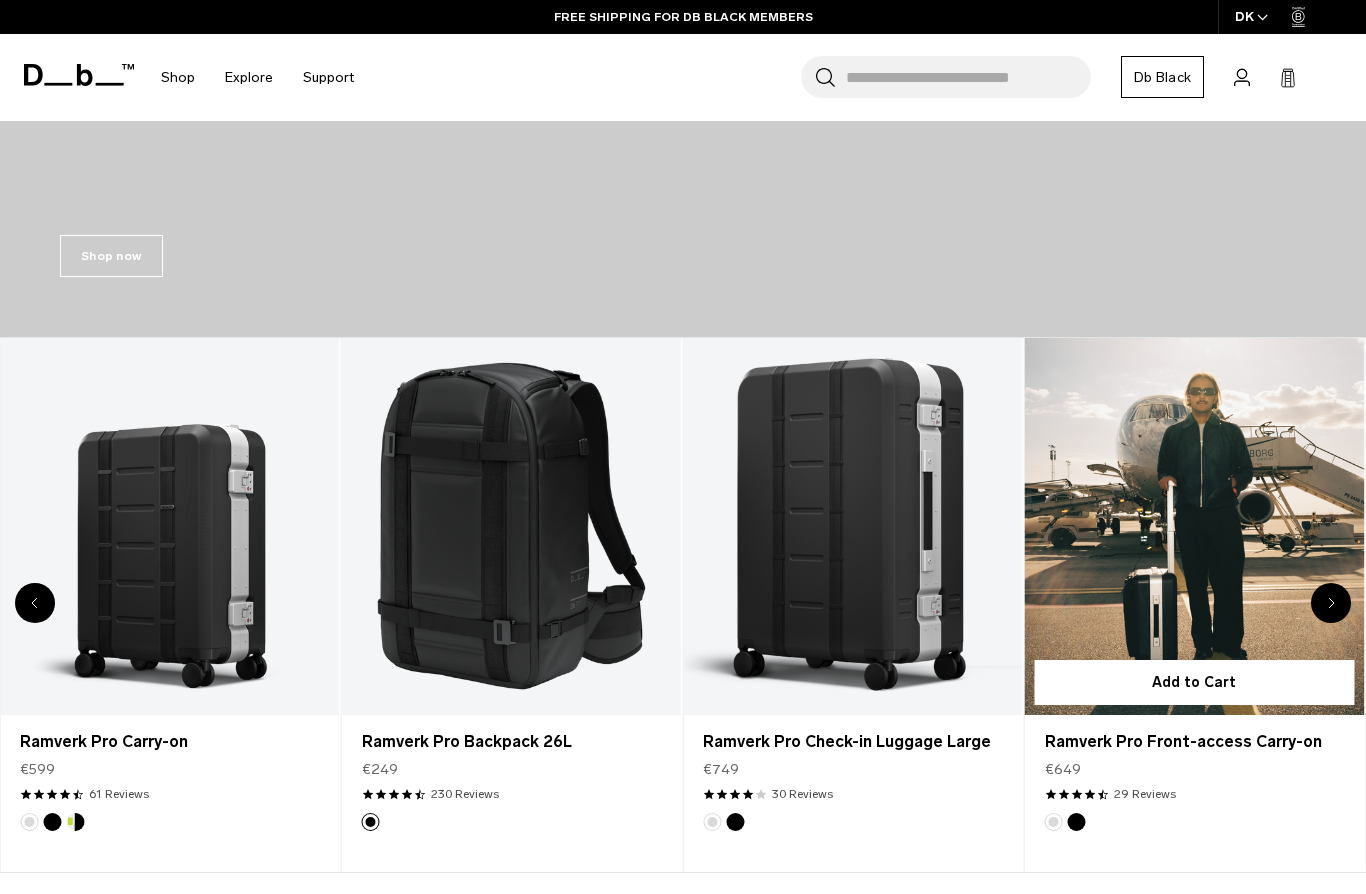 click at bounding box center [1195, 526] 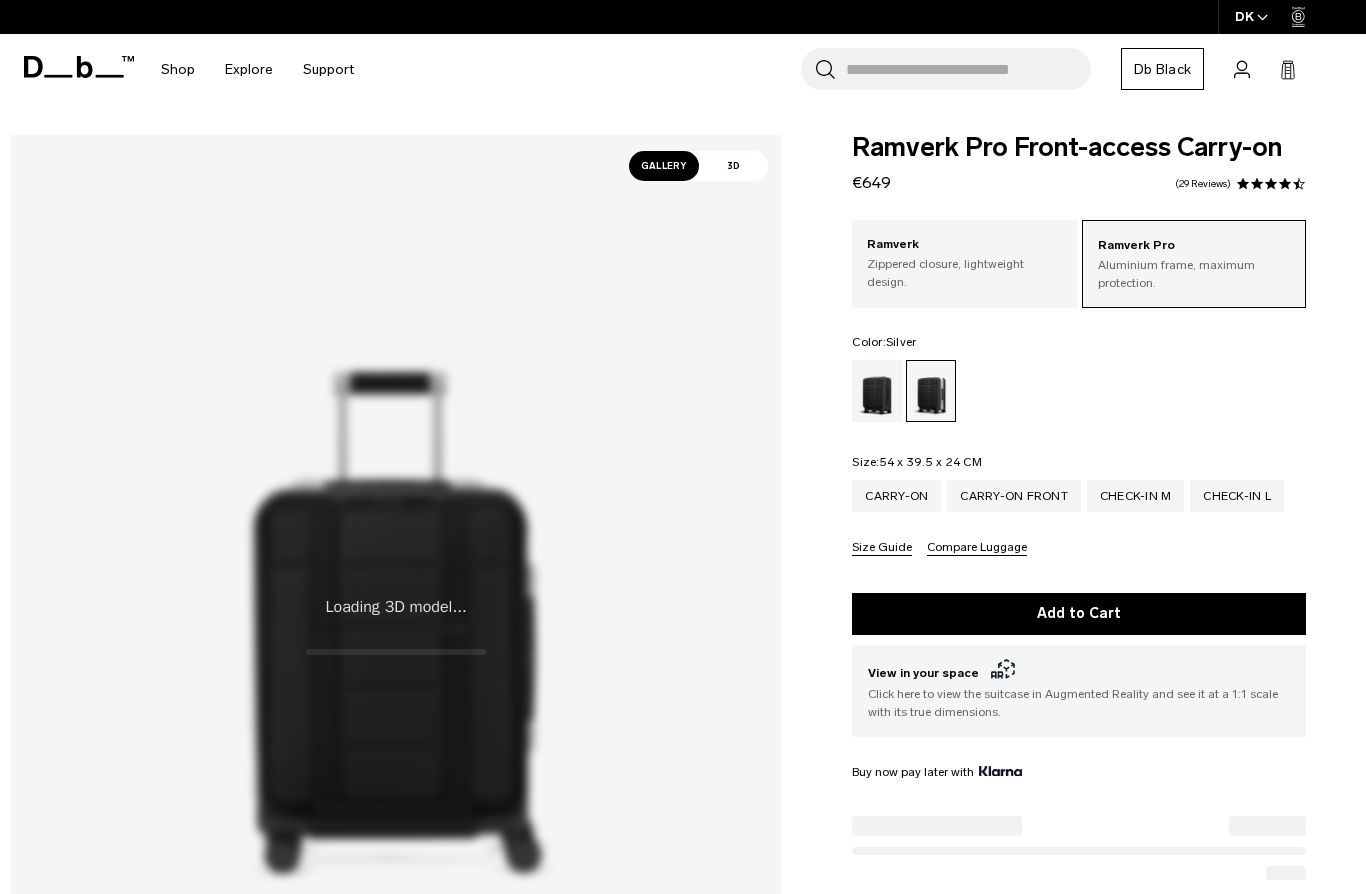 scroll, scrollTop: 0, scrollLeft: 0, axis: both 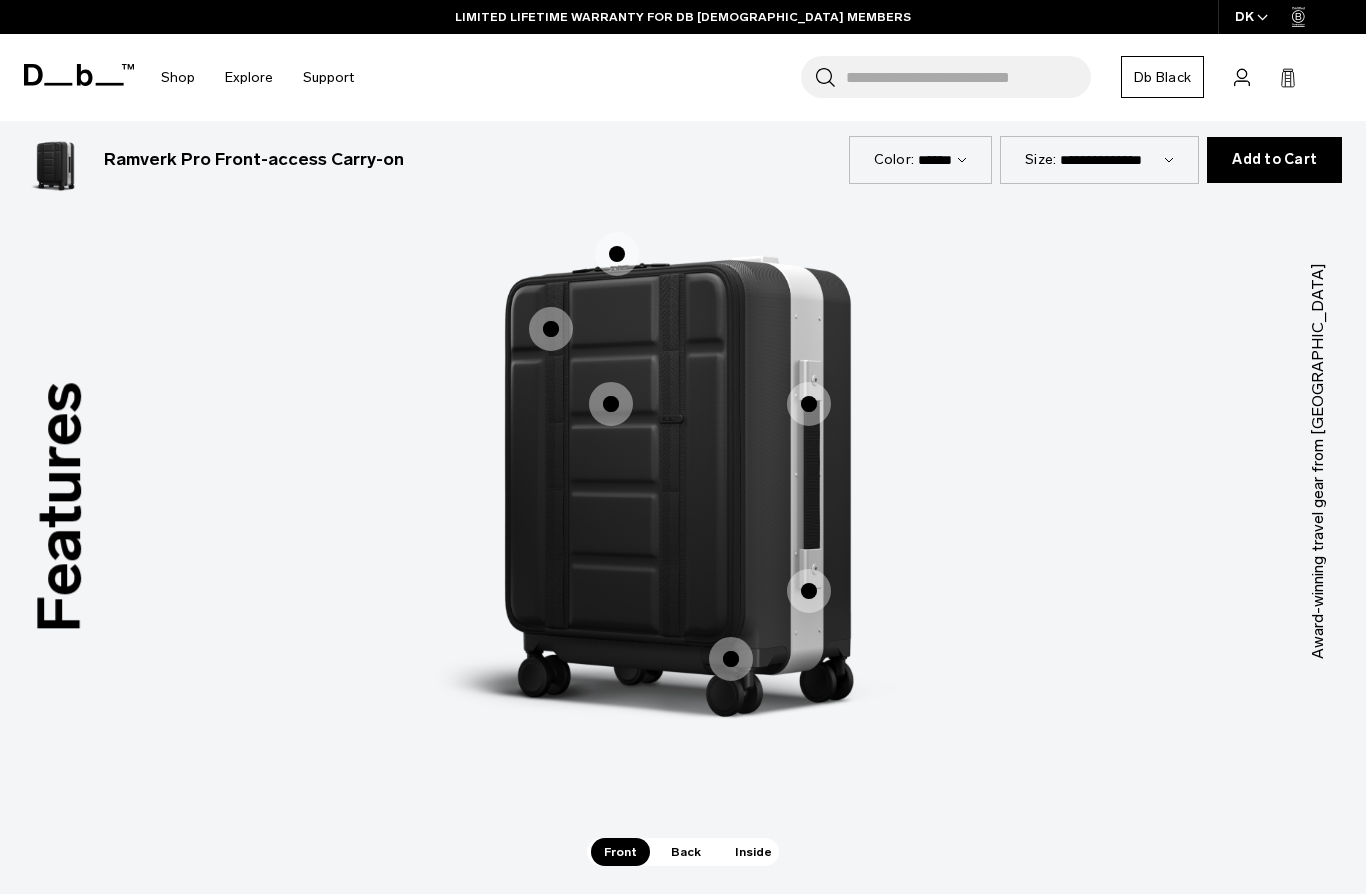 click on "Inside" at bounding box center (753, 852) 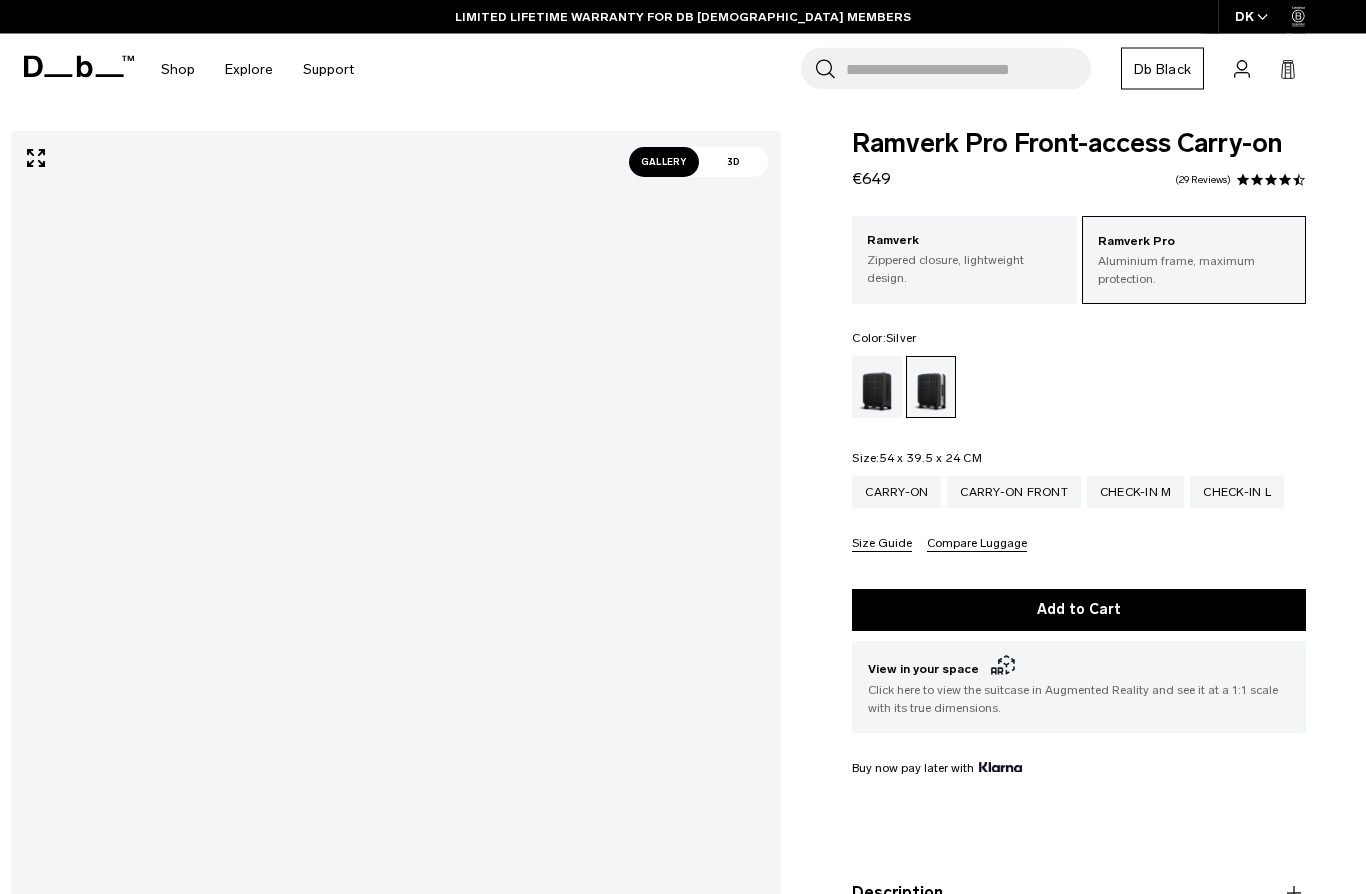 scroll, scrollTop: 0, scrollLeft: 0, axis: both 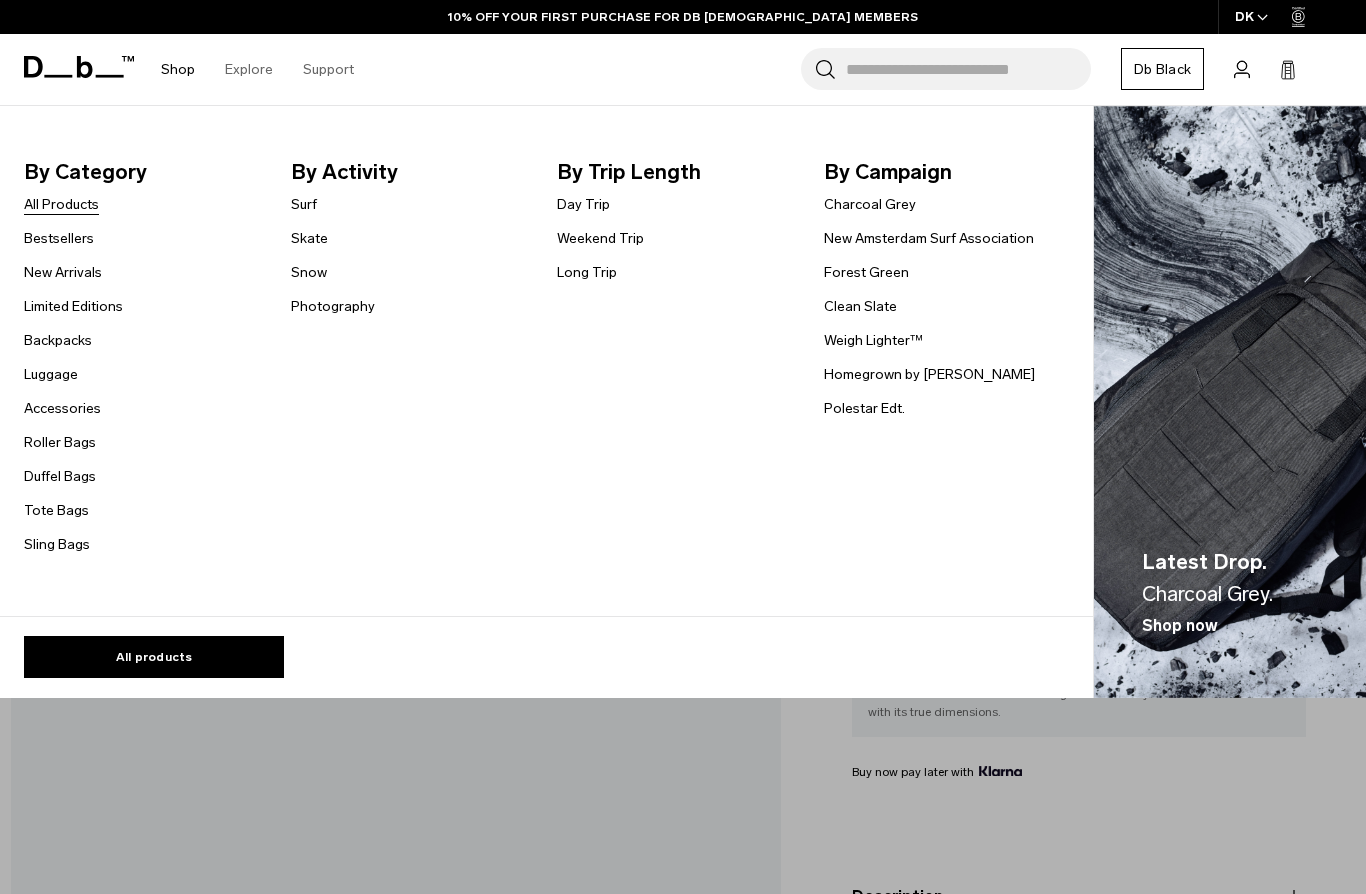 click on "All Products" at bounding box center [61, 204] 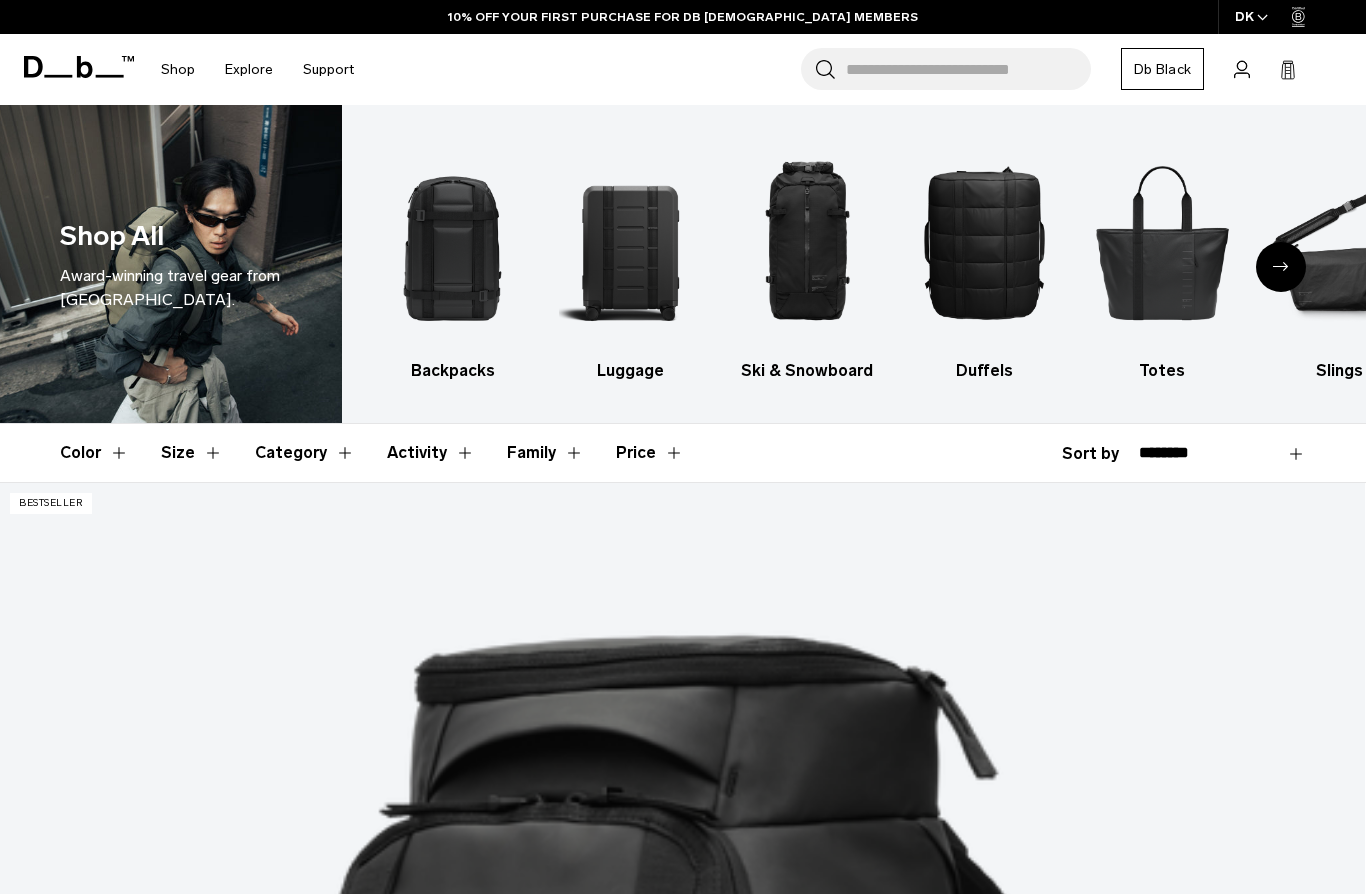 scroll, scrollTop: 0, scrollLeft: 0, axis: both 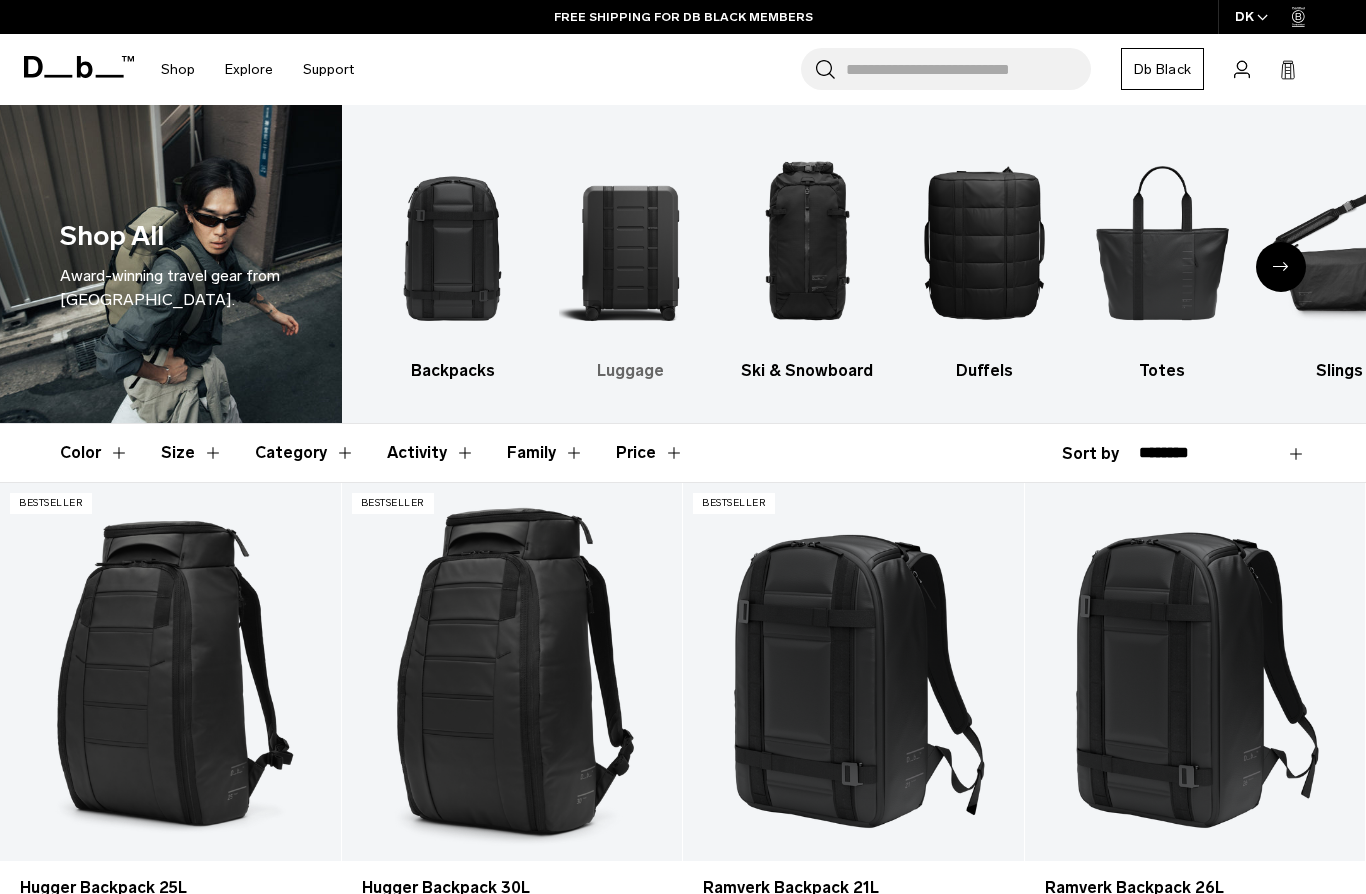 click at bounding box center (630, 242) 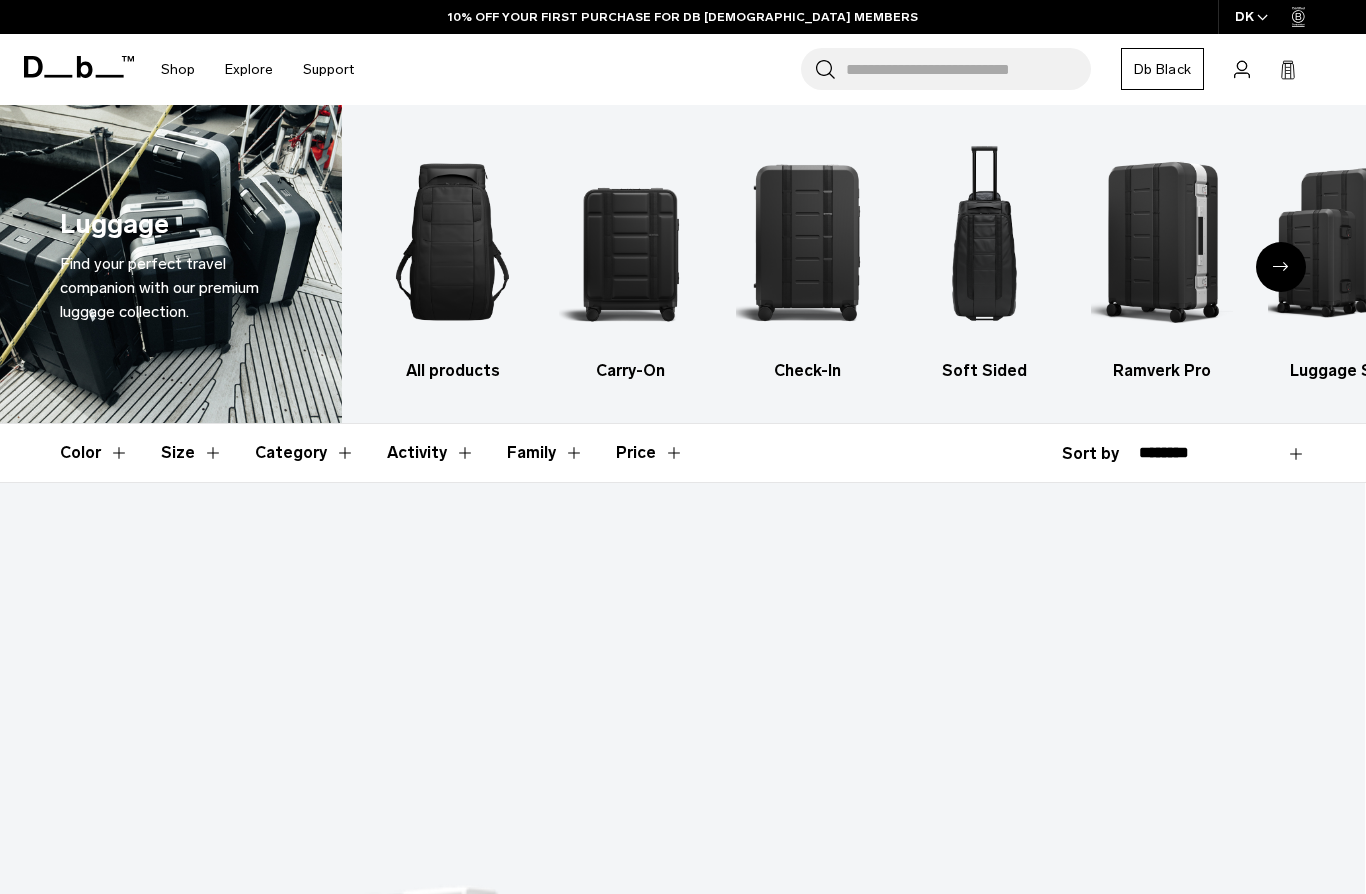 scroll, scrollTop: 338, scrollLeft: 0, axis: vertical 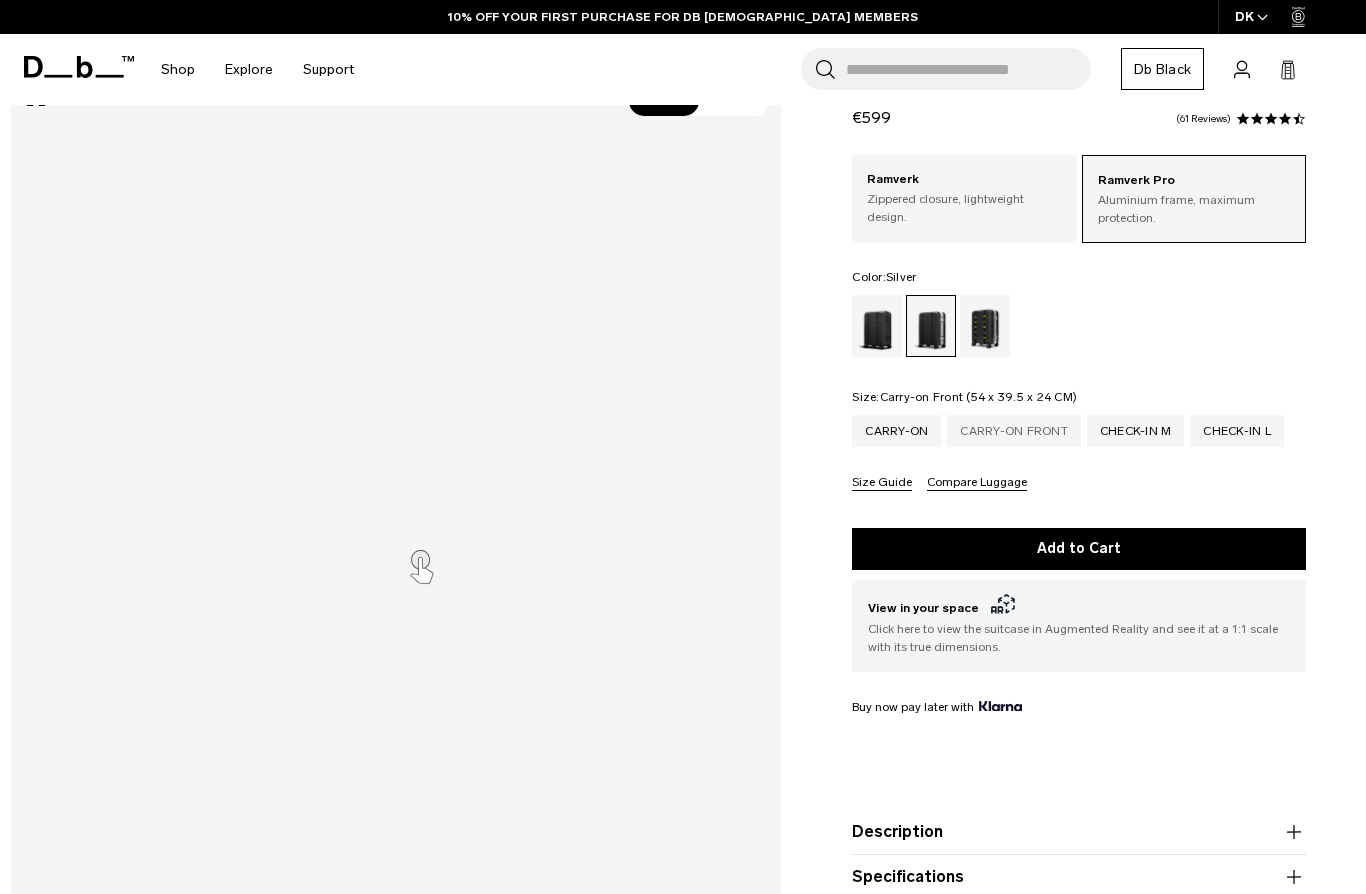 click on "Carry-on Front" at bounding box center [1014, 431] 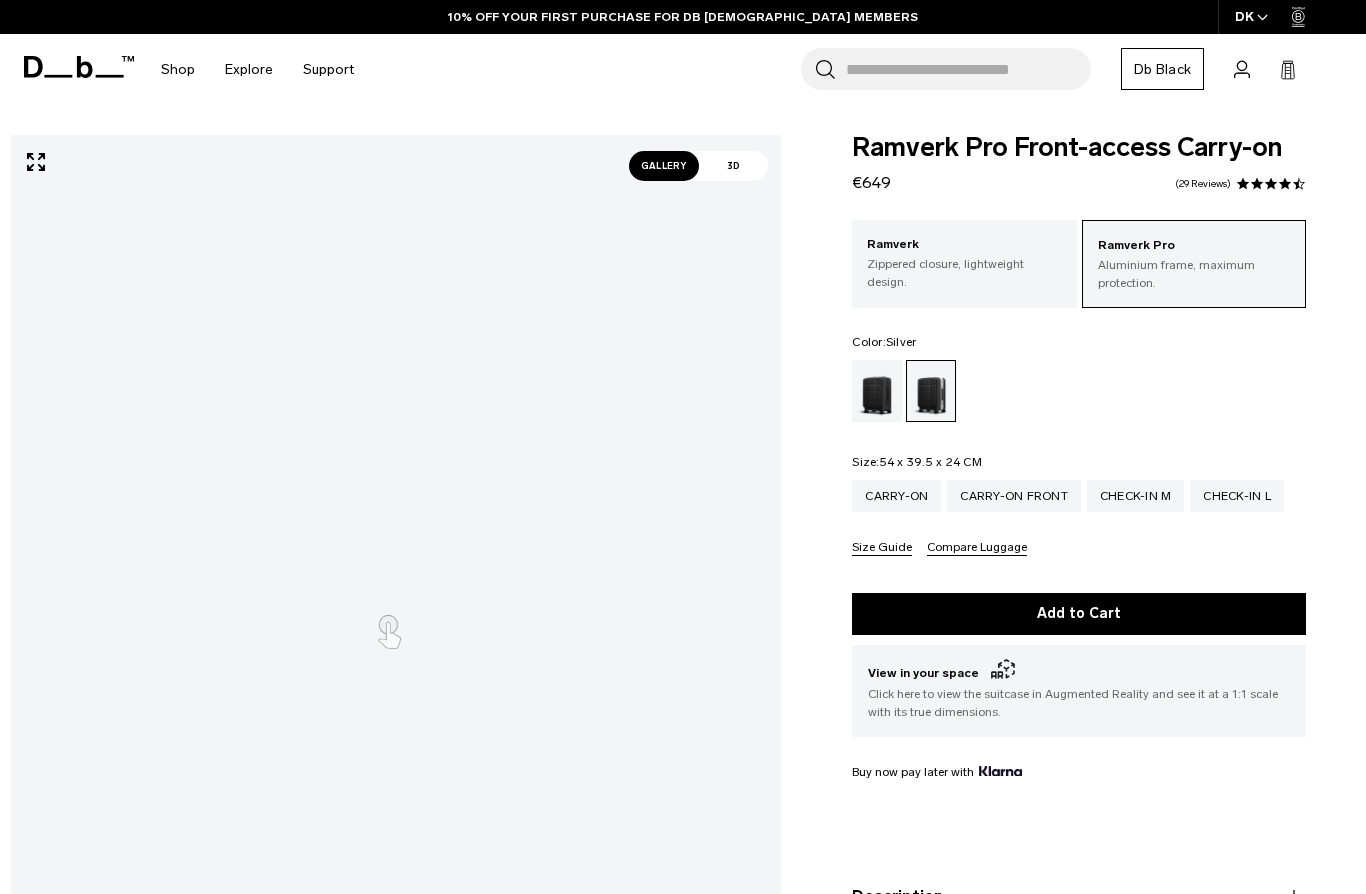 scroll, scrollTop: 70, scrollLeft: 0, axis: vertical 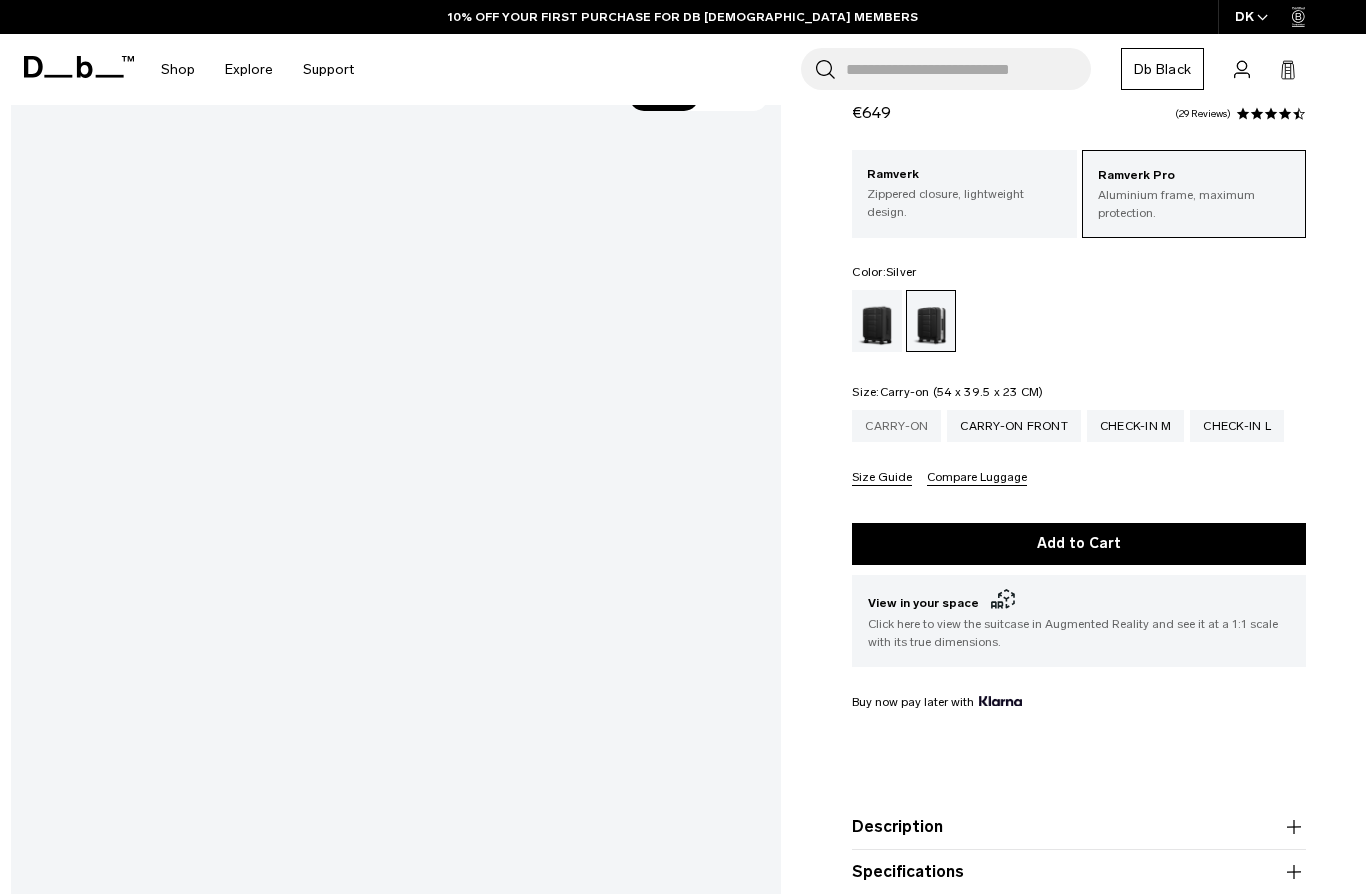 click on "Carry-on" at bounding box center [896, 426] 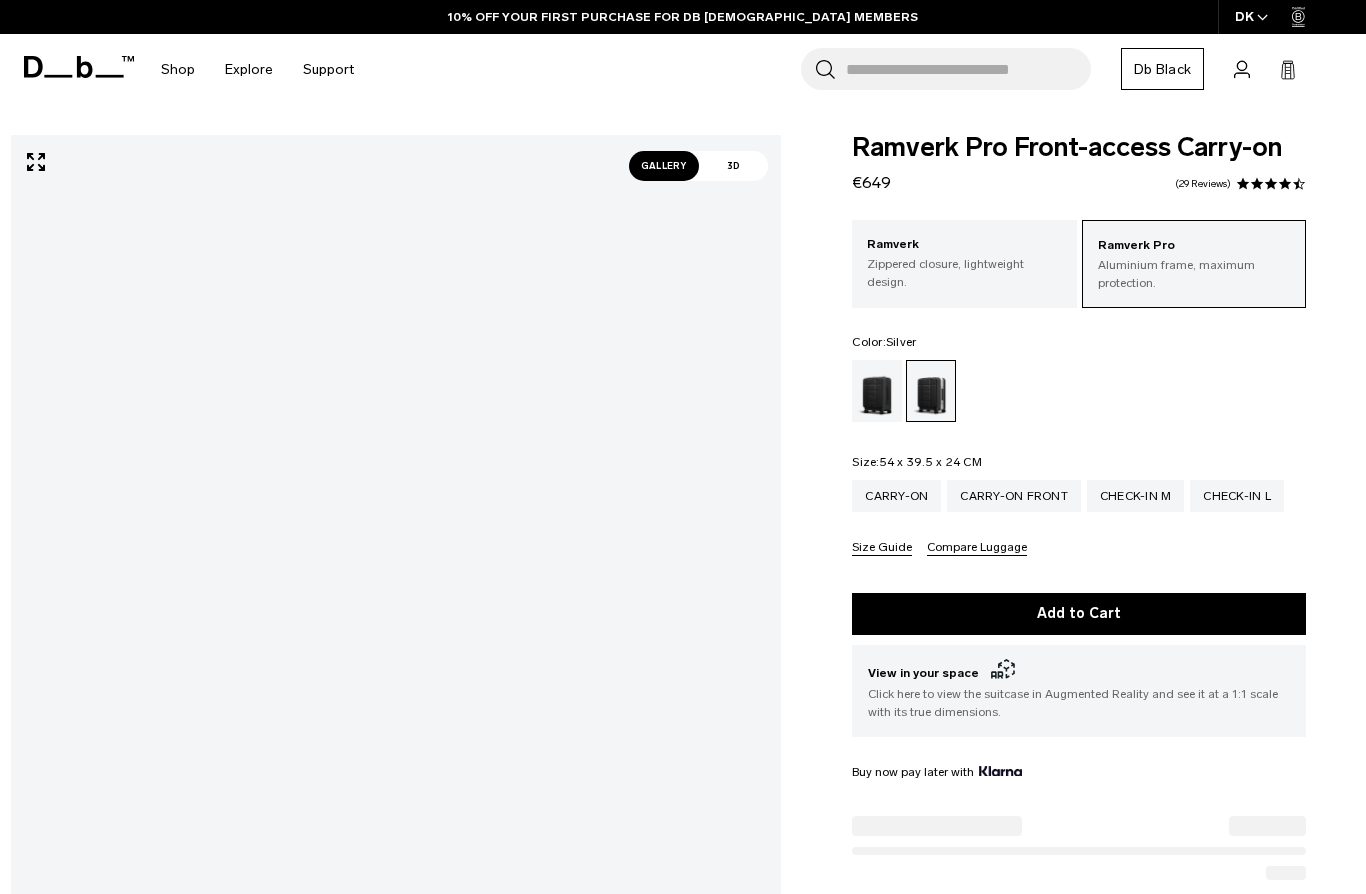 scroll, scrollTop: 0, scrollLeft: 0, axis: both 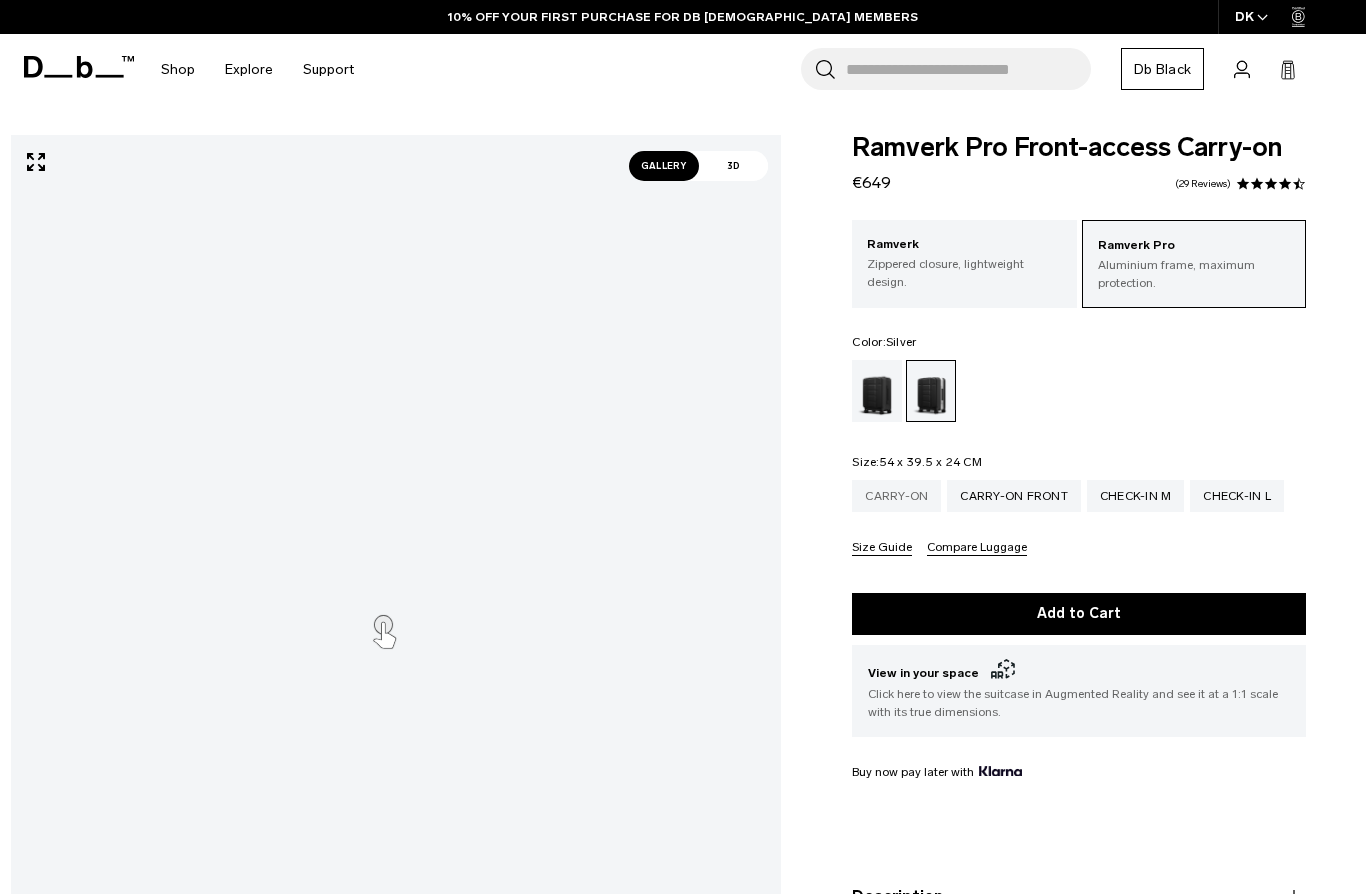 click on "Carry-on" at bounding box center (896, 496) 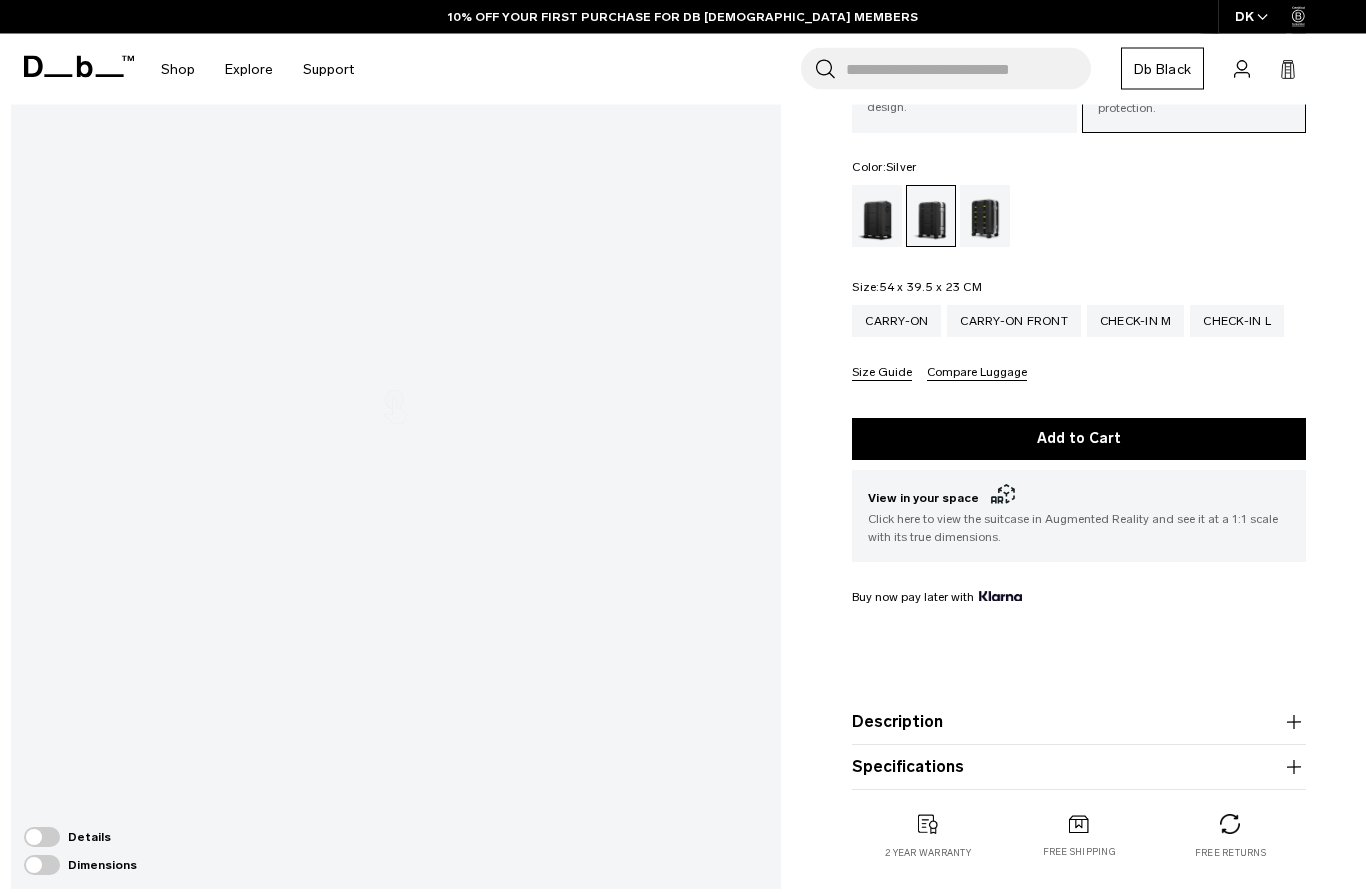 scroll, scrollTop: 305, scrollLeft: 0, axis: vertical 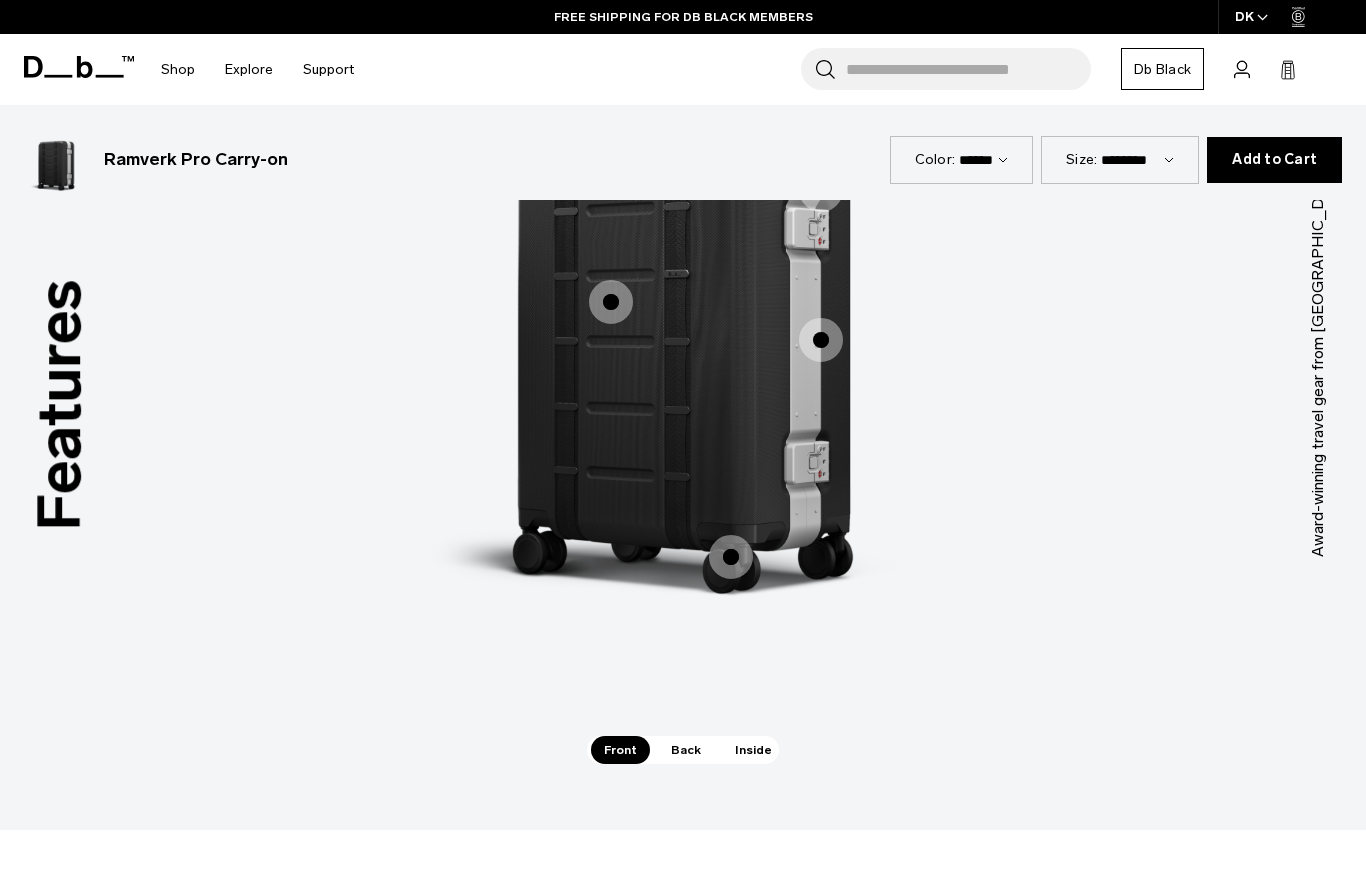 click on "Inside" at bounding box center [753, 750] 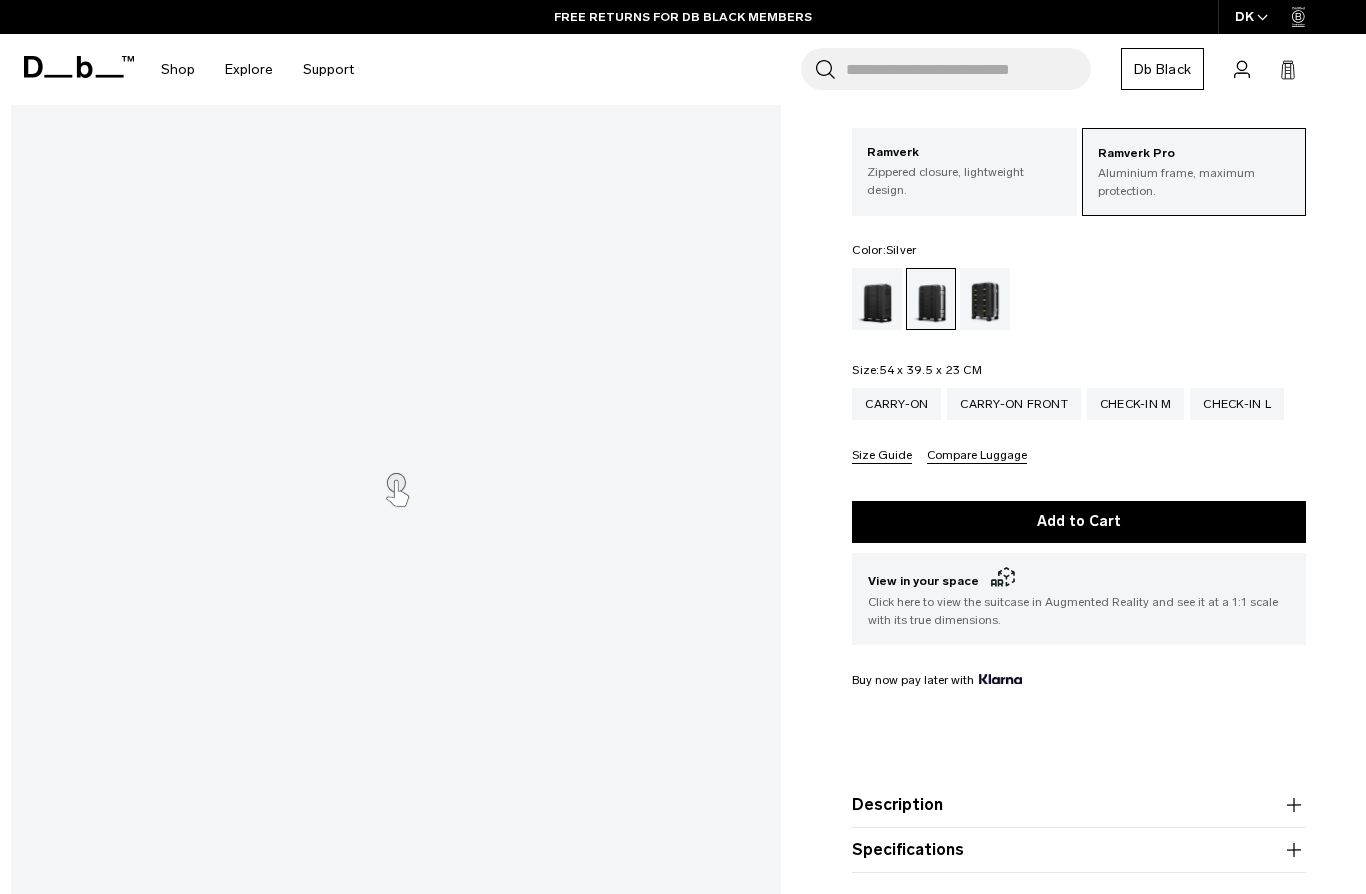 scroll, scrollTop: 0, scrollLeft: 0, axis: both 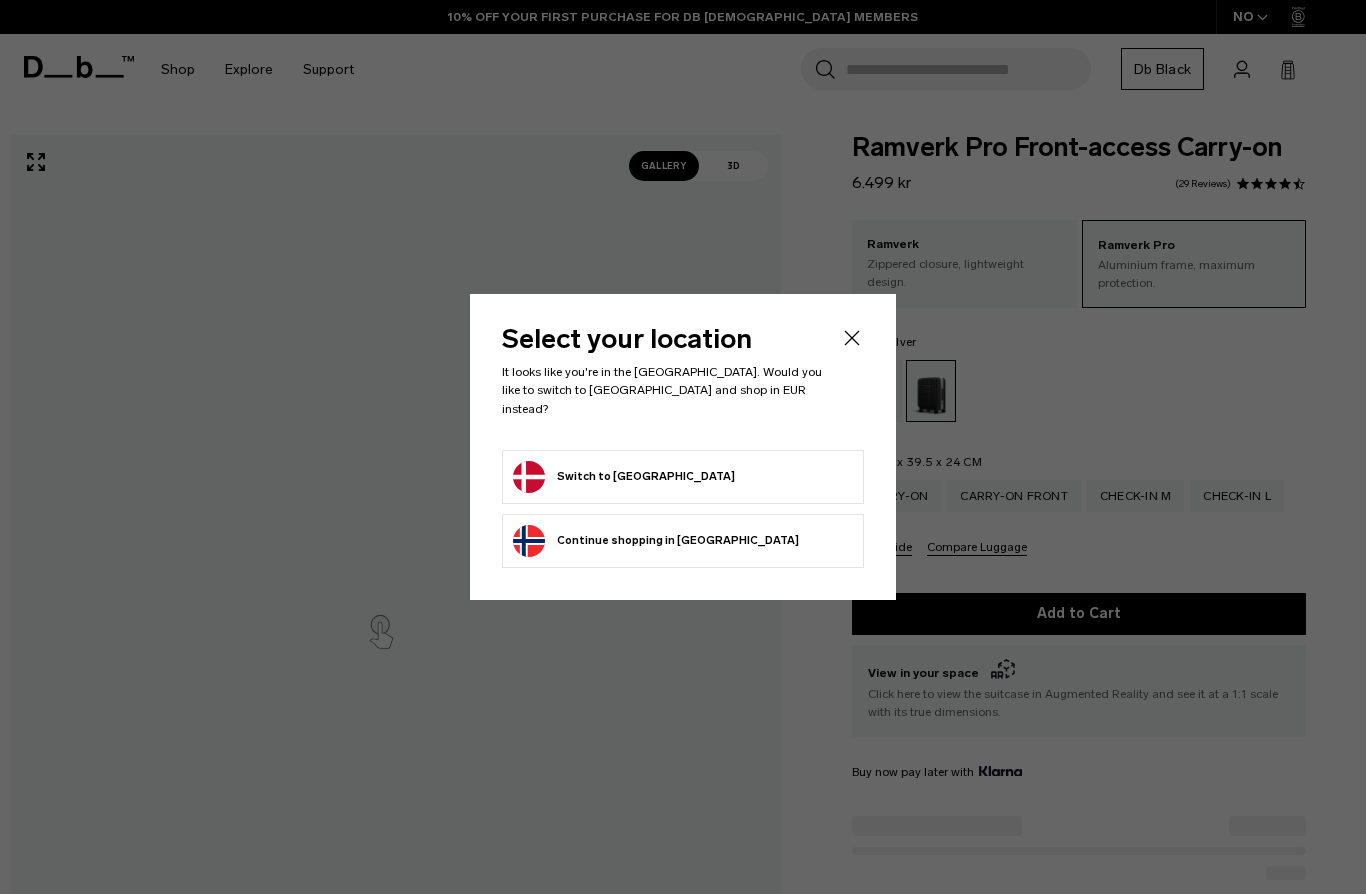 click on "Switch to [GEOGRAPHIC_DATA]" at bounding box center [624, 477] 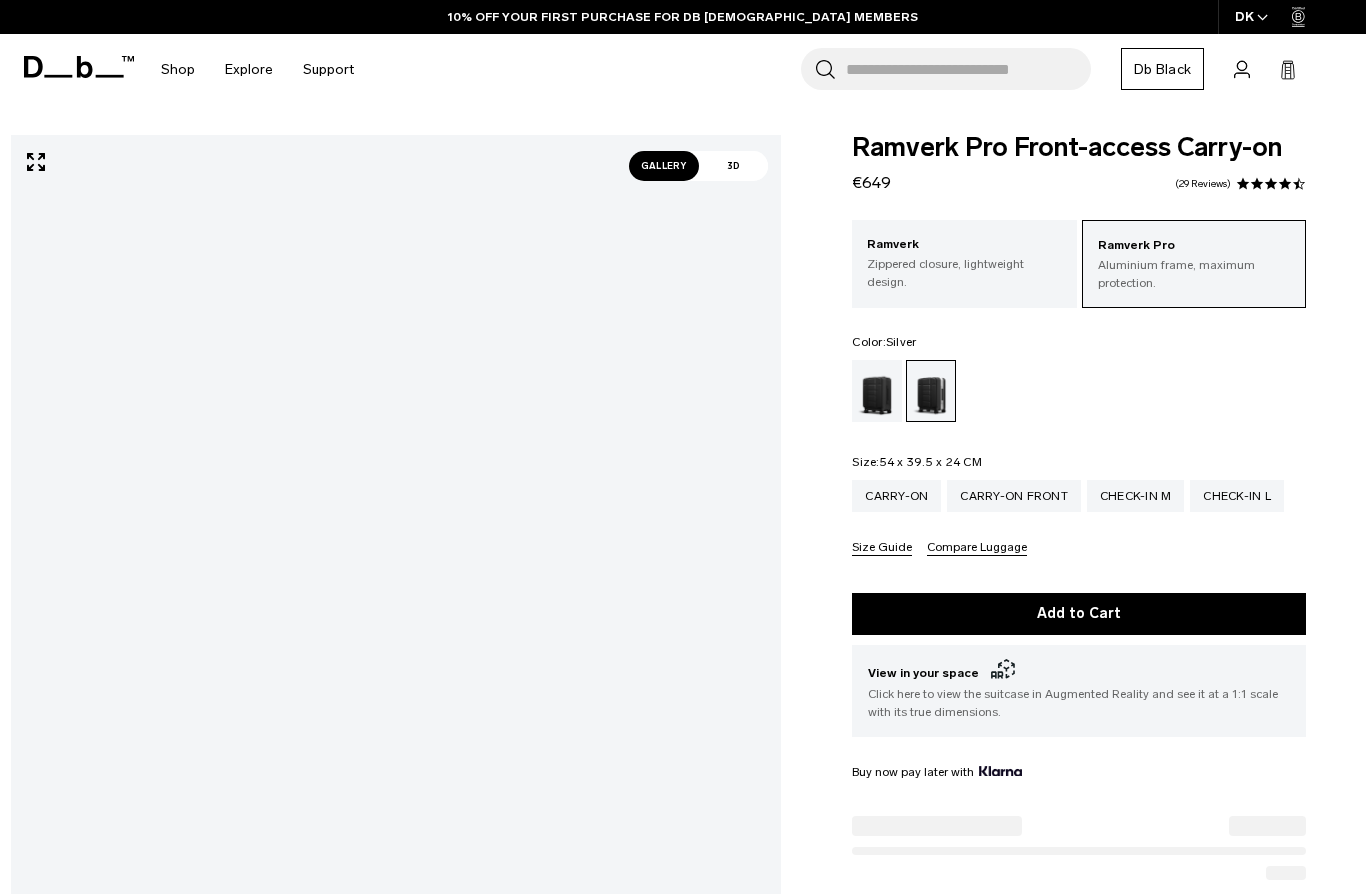 scroll, scrollTop: 0, scrollLeft: 0, axis: both 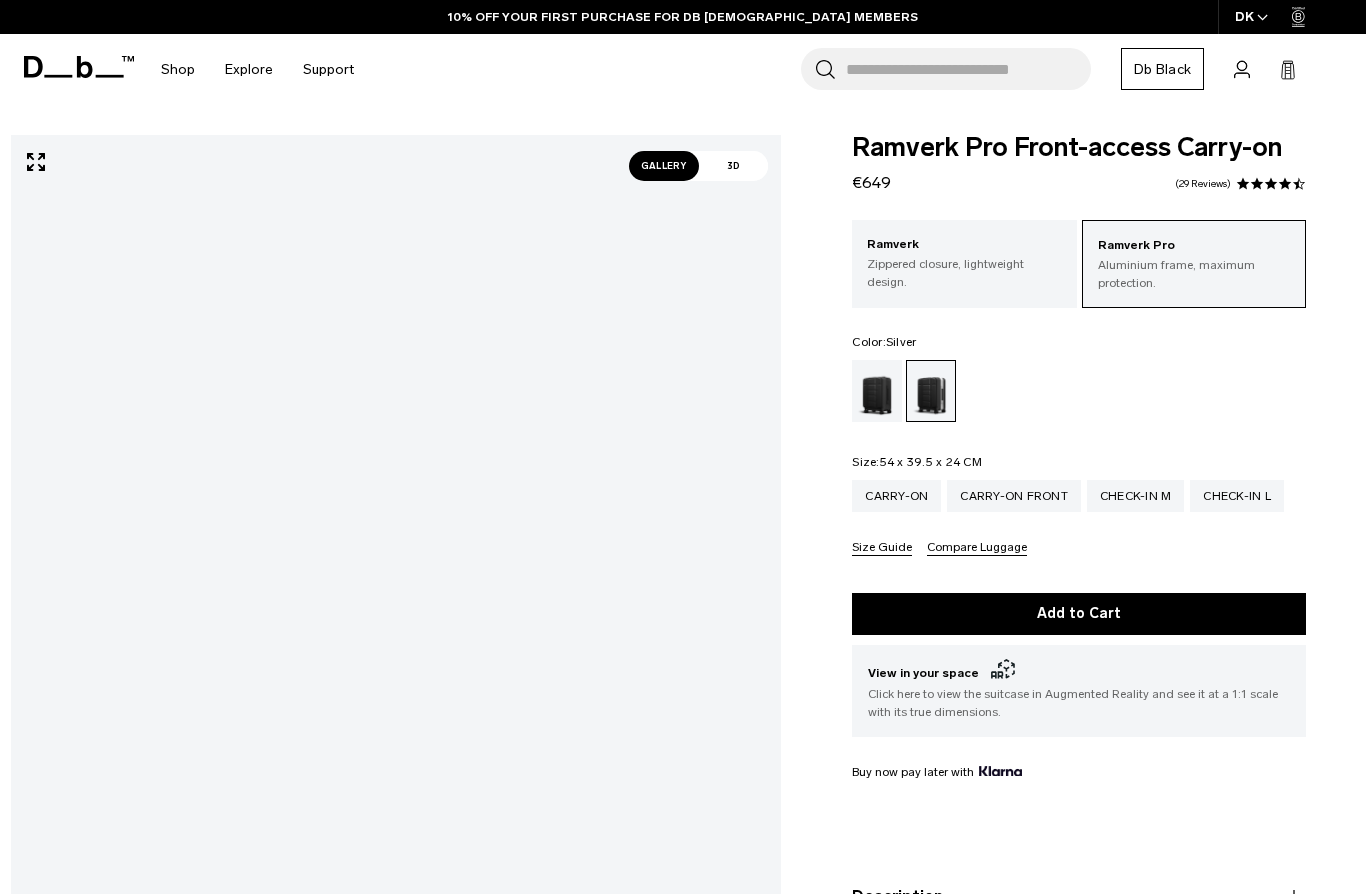 click 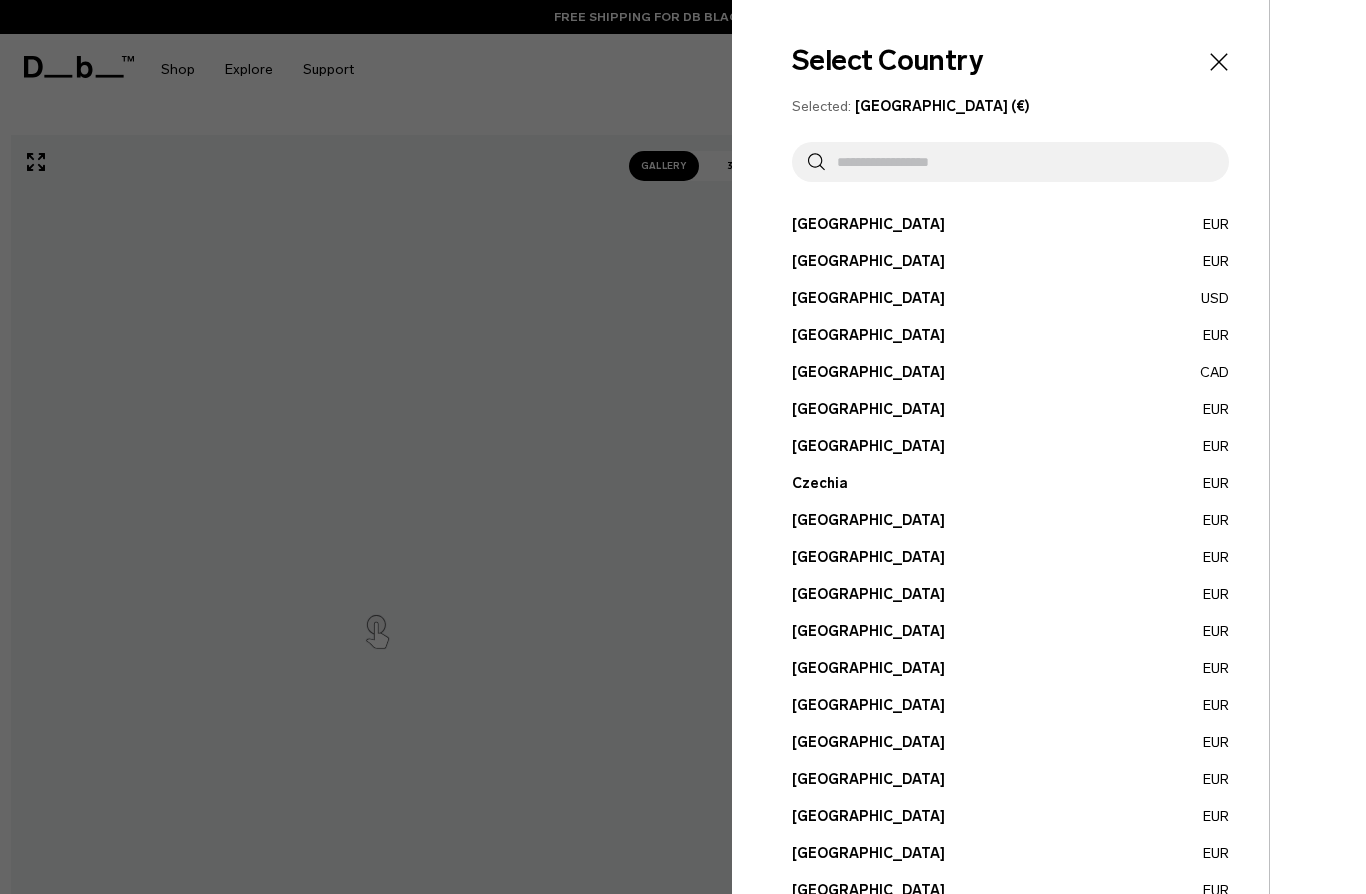 click on "Designed in [GEOGRAPHIC_DATA]" at bounding box center (1317, 737) 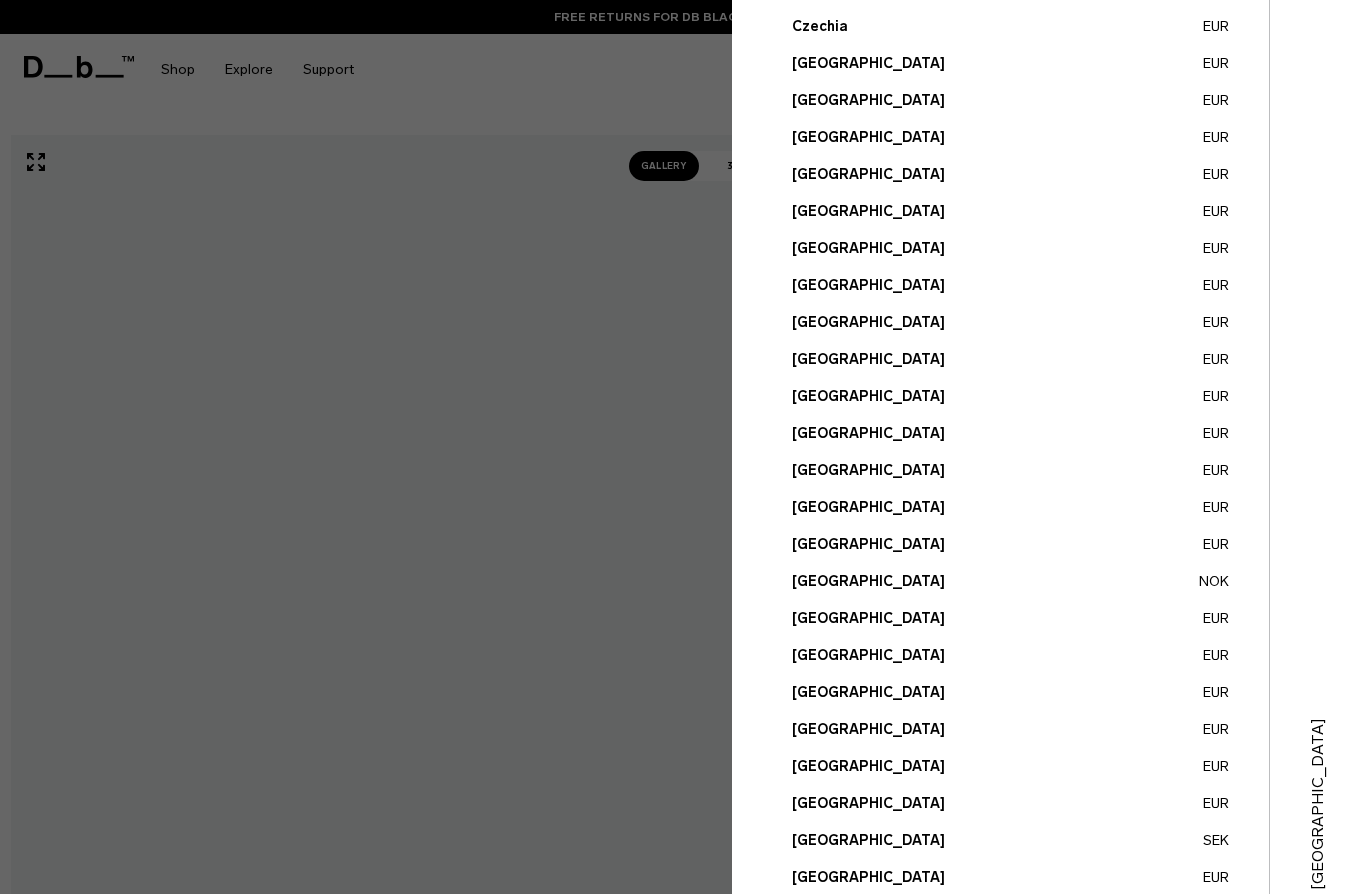 scroll, scrollTop: 466, scrollLeft: 0, axis: vertical 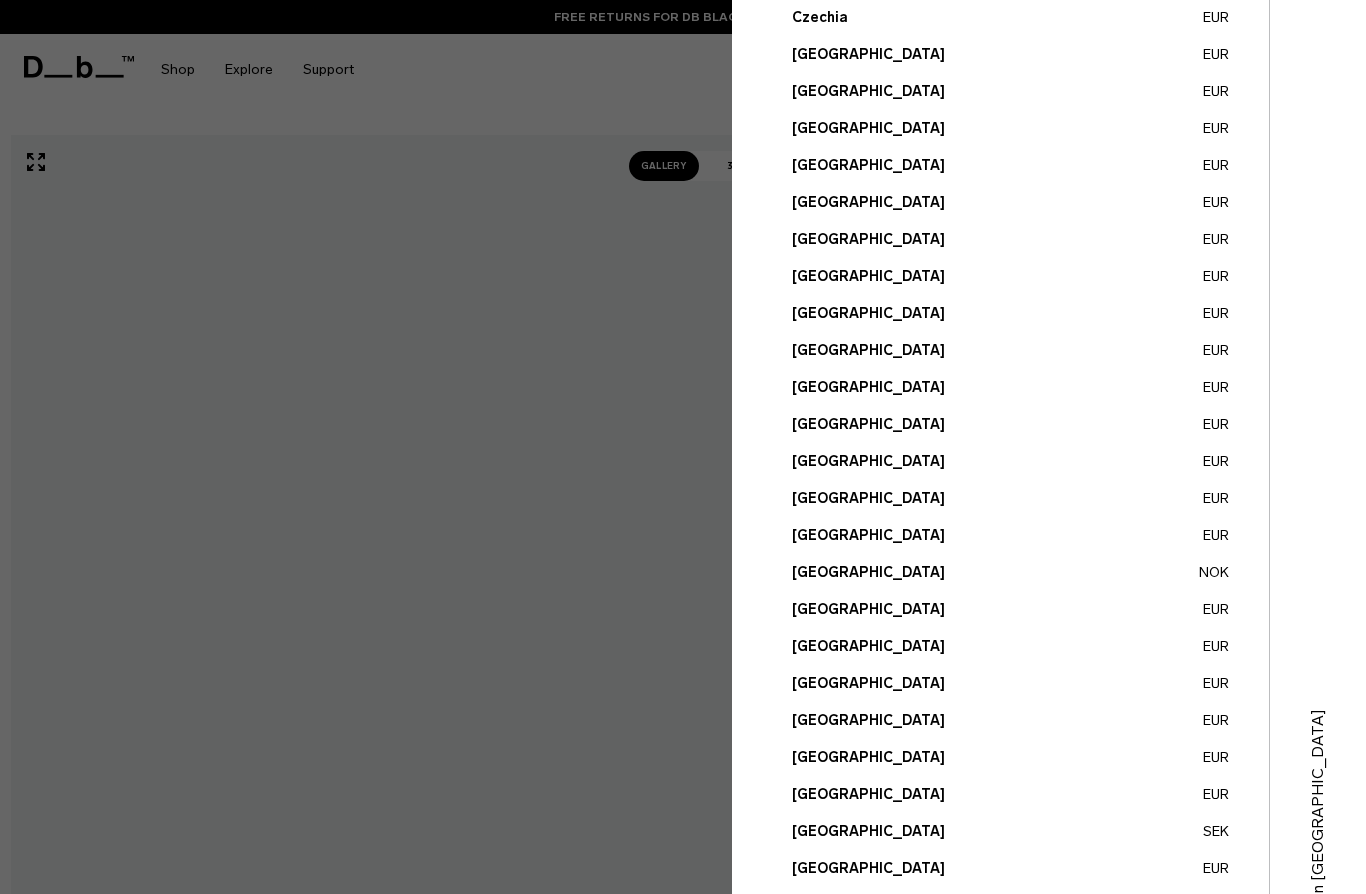 click on "Norway
NOK" at bounding box center [1010, 572] 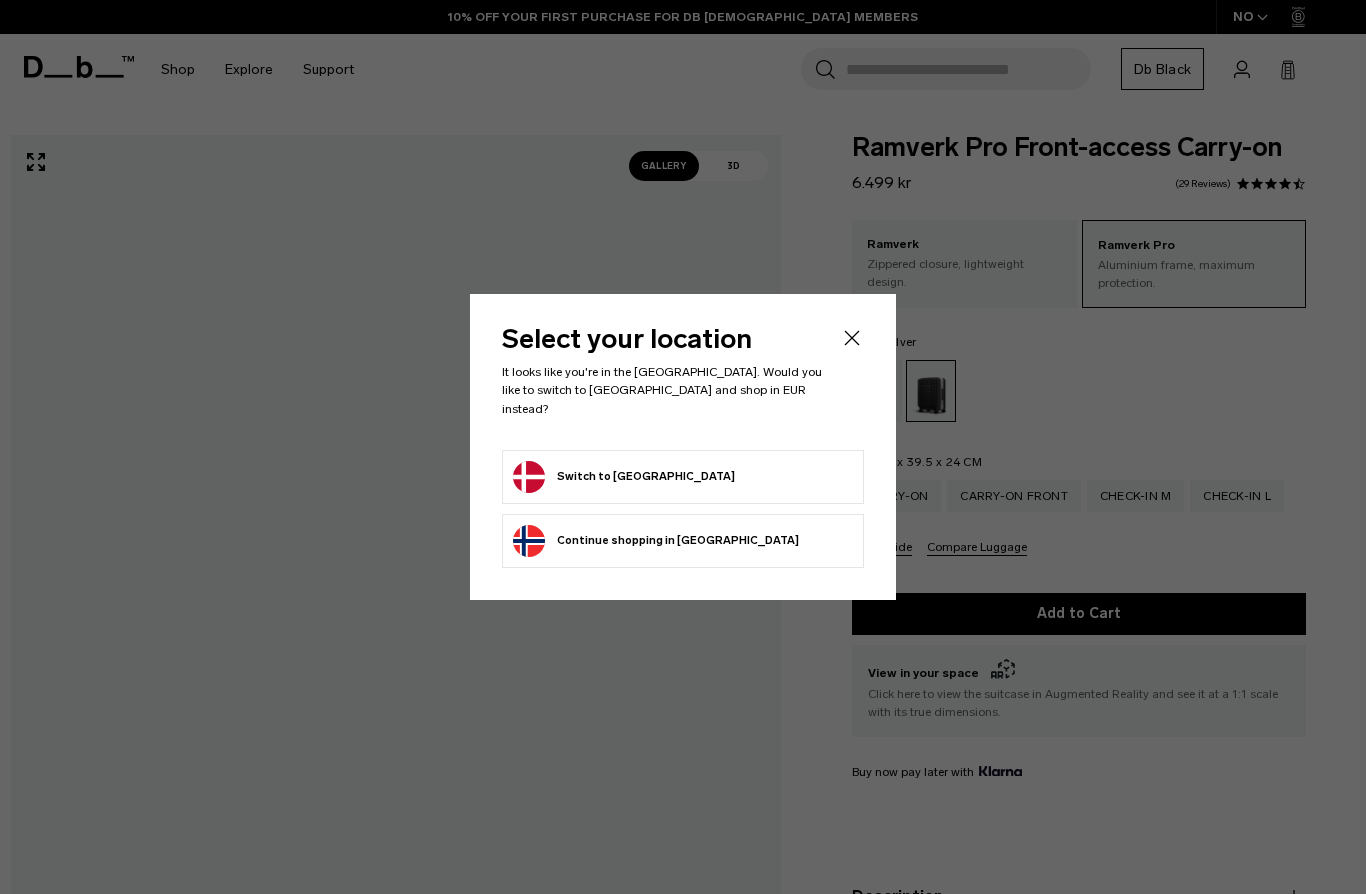 scroll, scrollTop: 0, scrollLeft: 0, axis: both 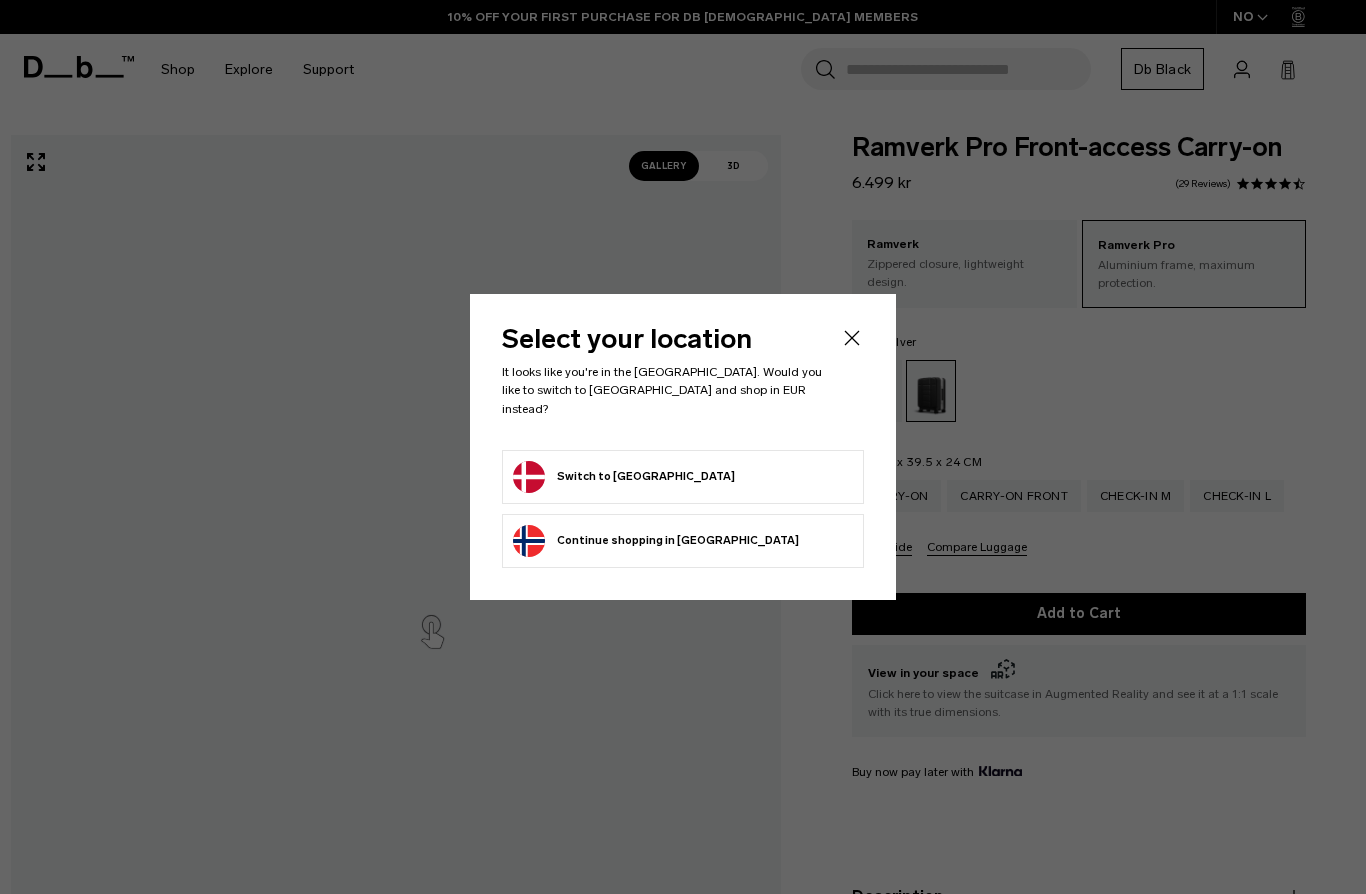 click 